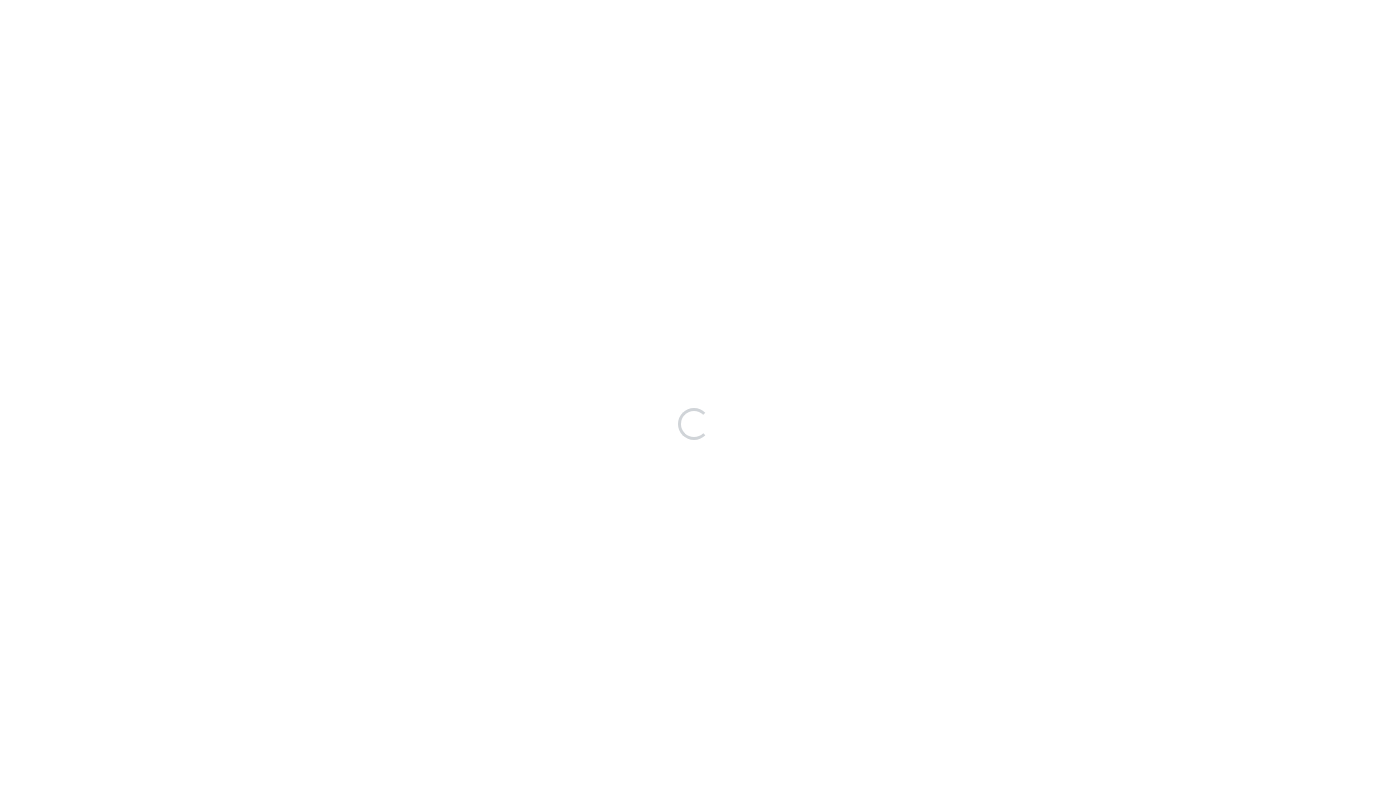 scroll, scrollTop: 0, scrollLeft: 0, axis: both 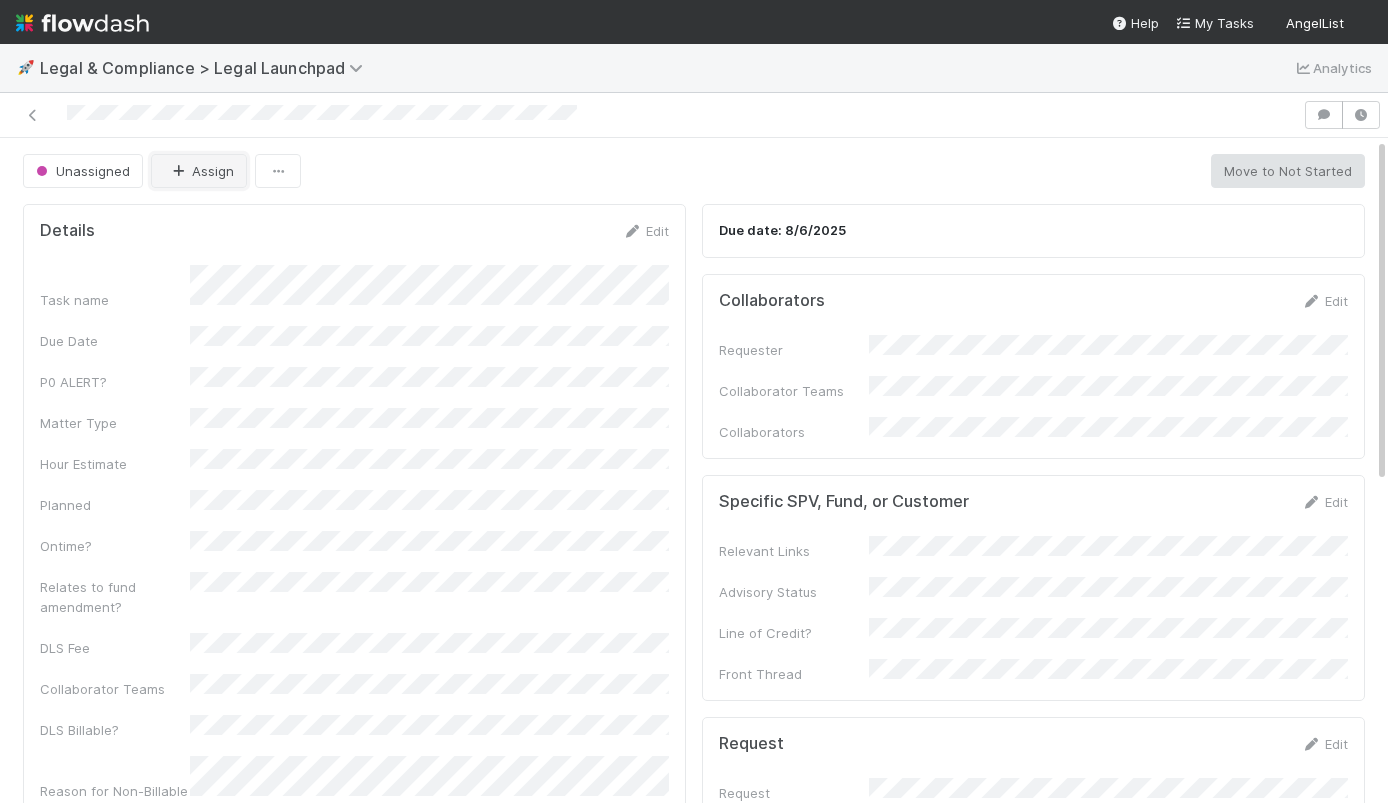 click at bounding box center (178, 171) 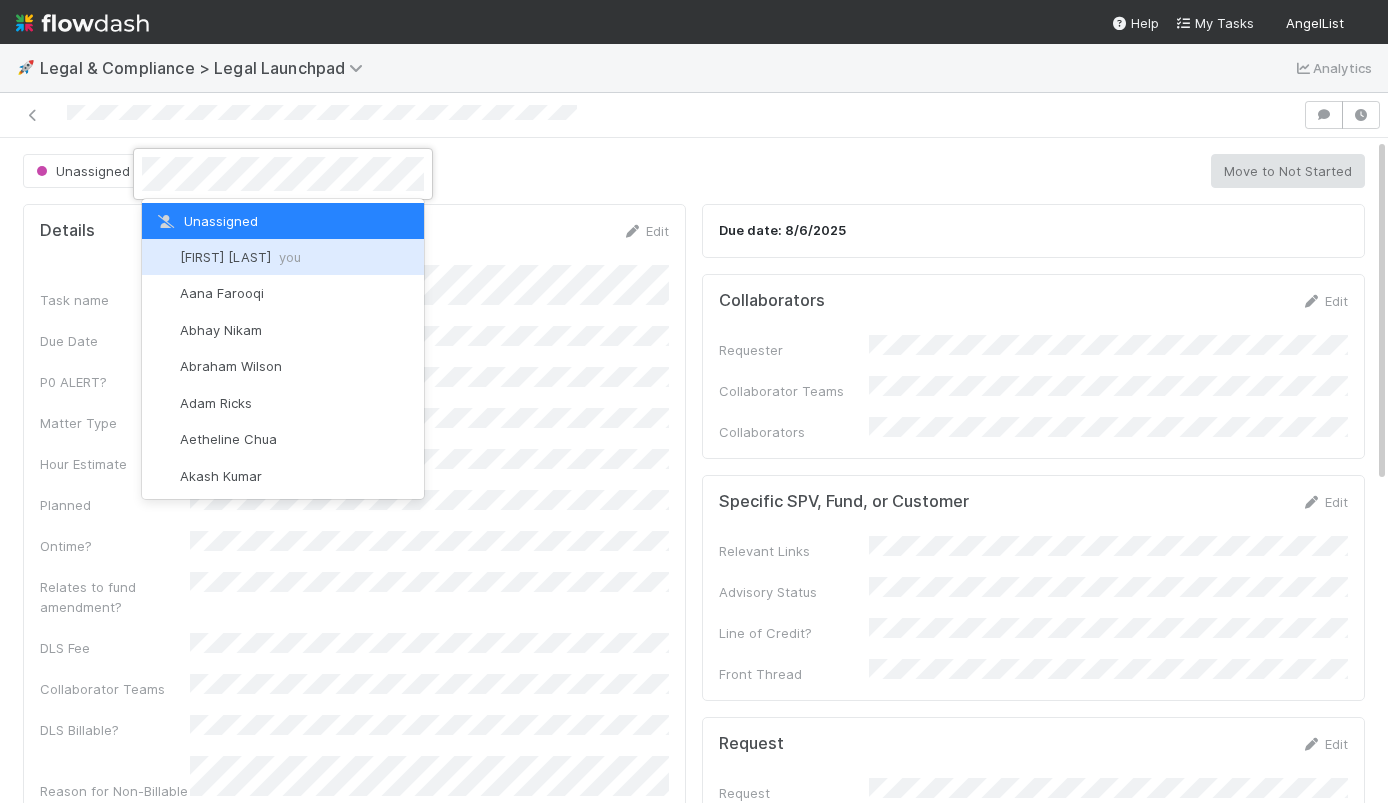 click on "[FIRST] [LAST] you" at bounding box center (283, 257) 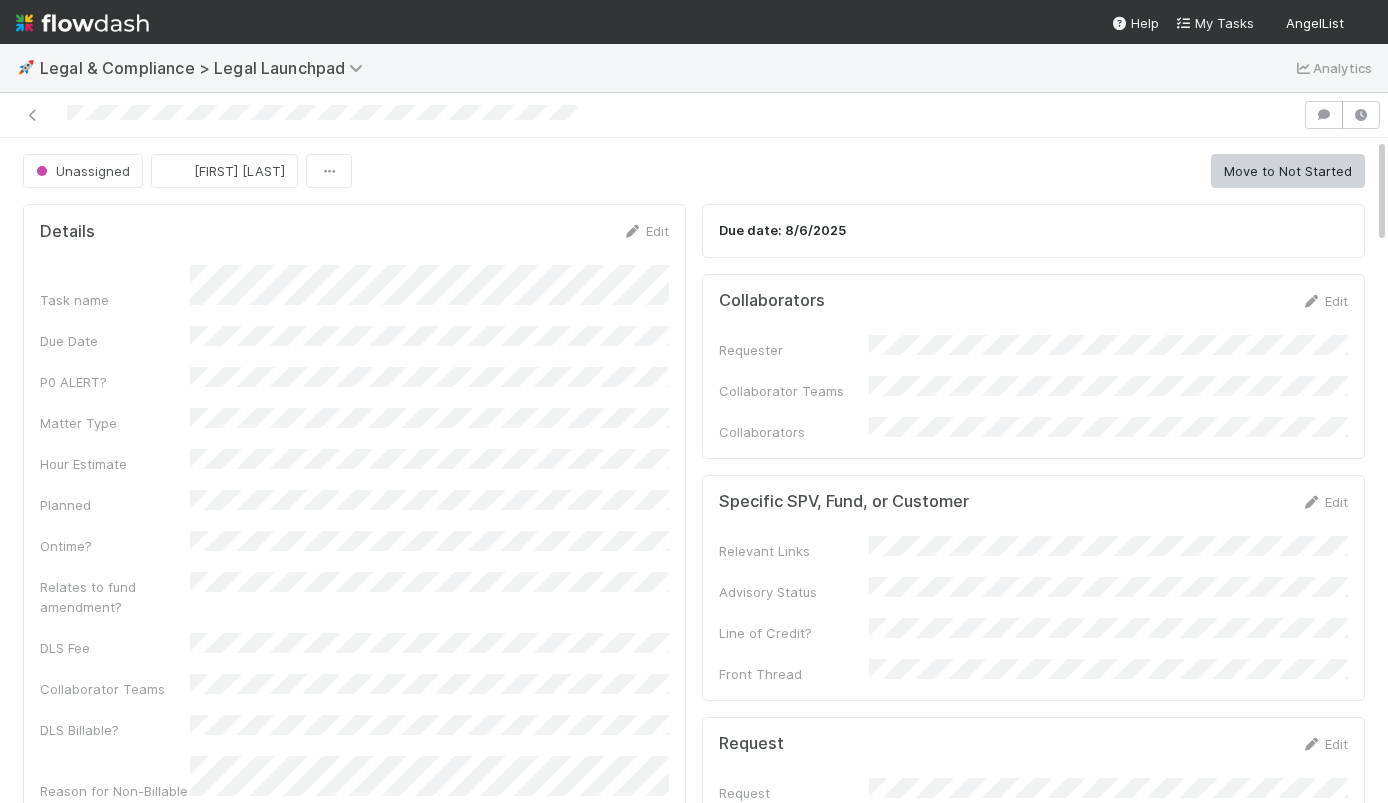 scroll, scrollTop: 0, scrollLeft: 1, axis: horizontal 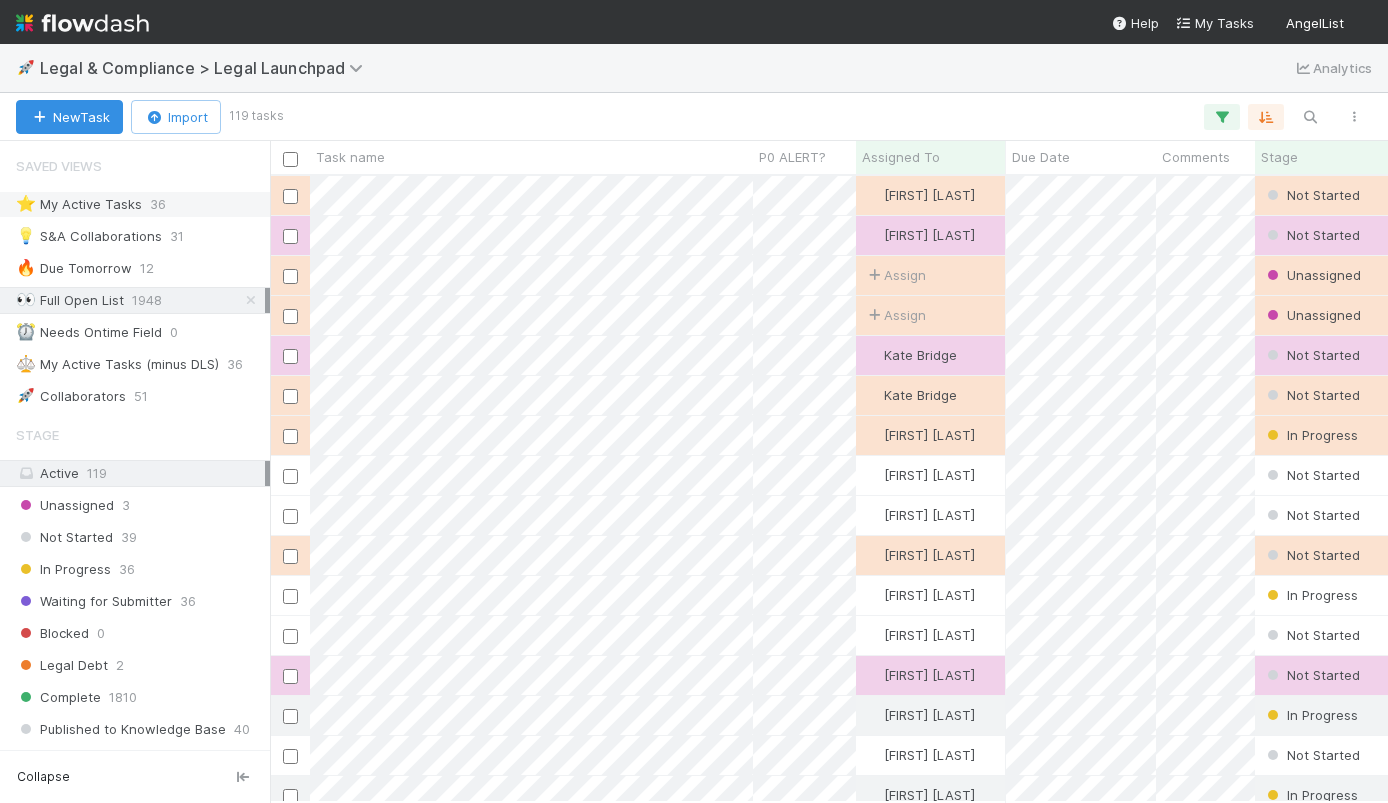 click on "⭐ My Active Tasks" at bounding box center (79, 204) 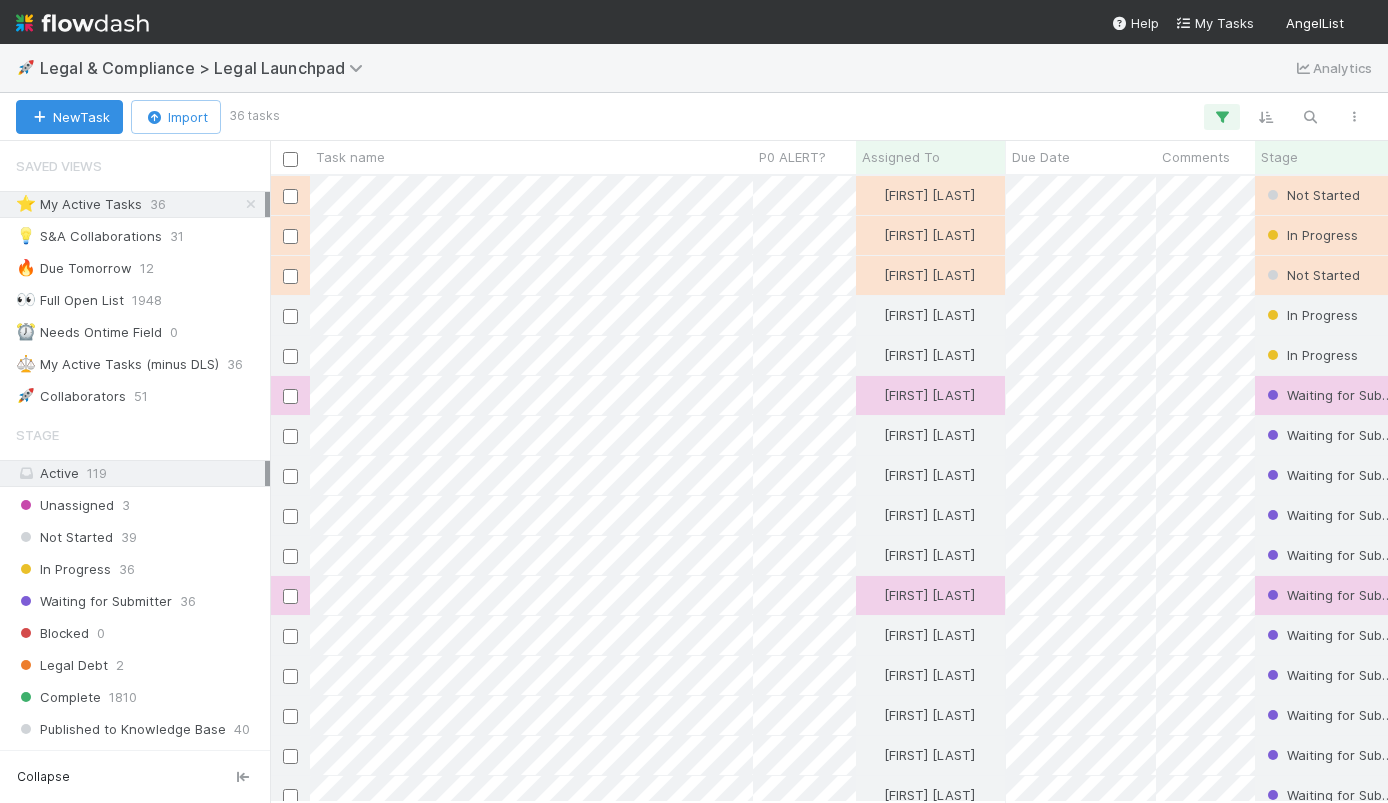 scroll, scrollTop: 0, scrollLeft: 1, axis: horizontal 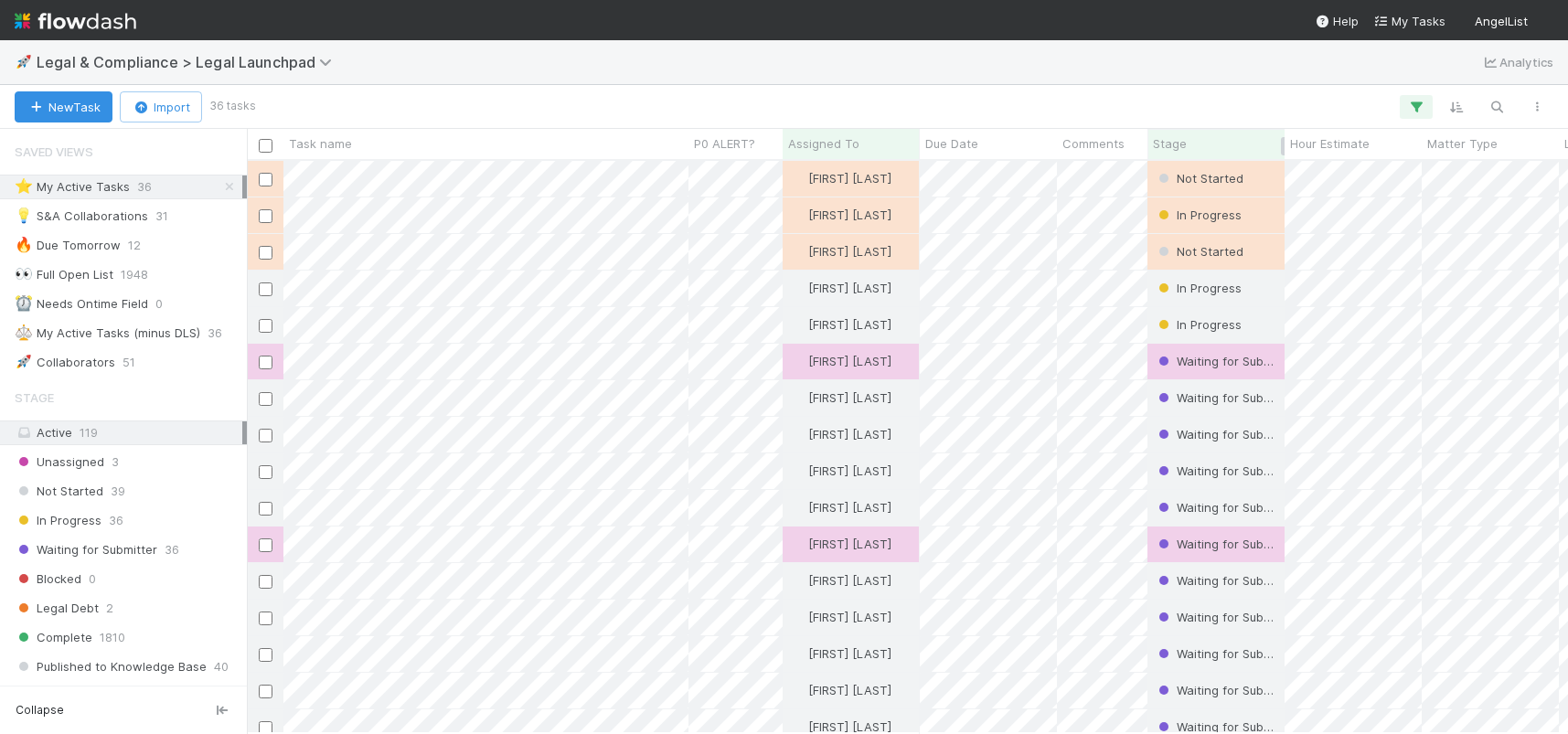 click on "Stage" at bounding box center [1216, 144] 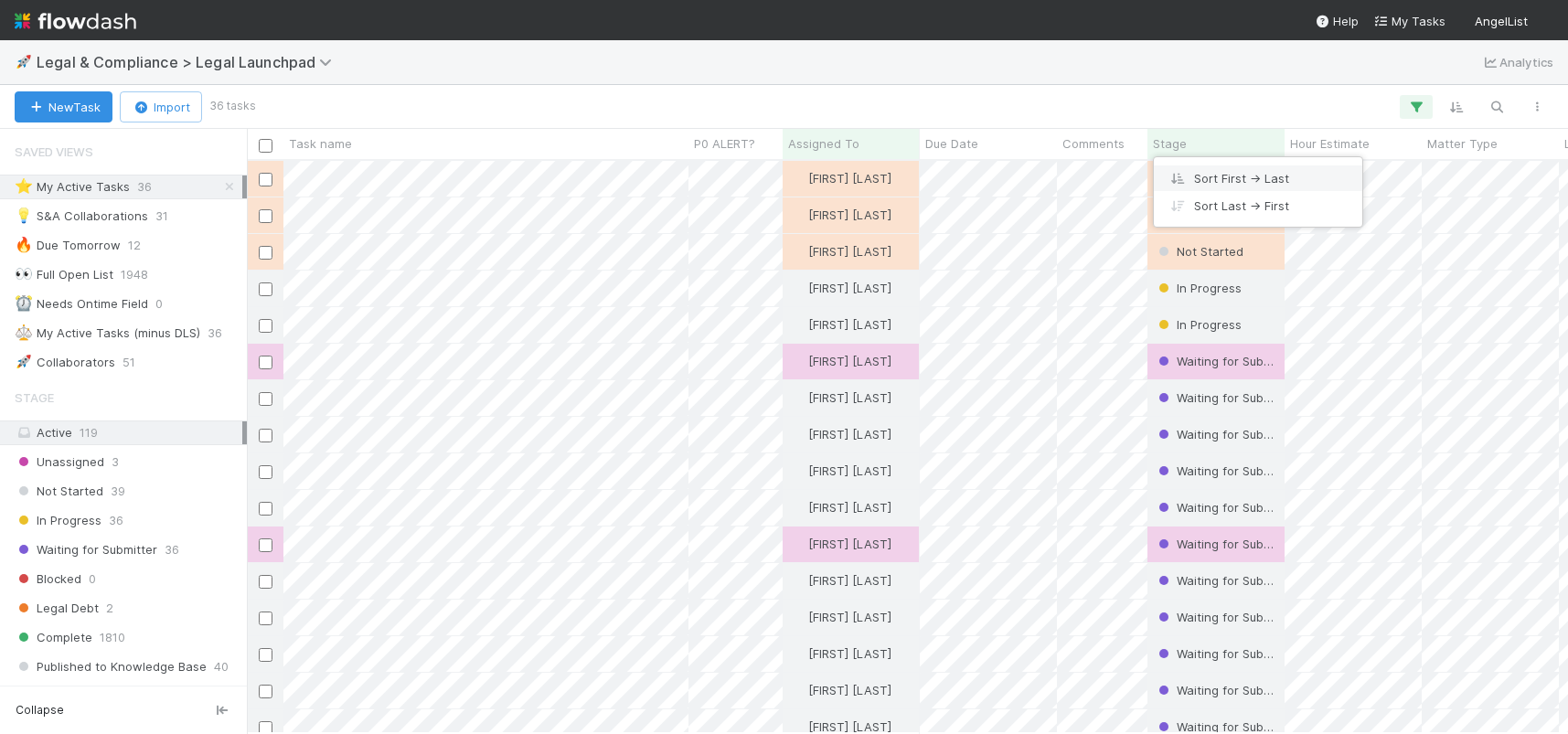 click on "Sort First → Last" at bounding box center (1258, 178) 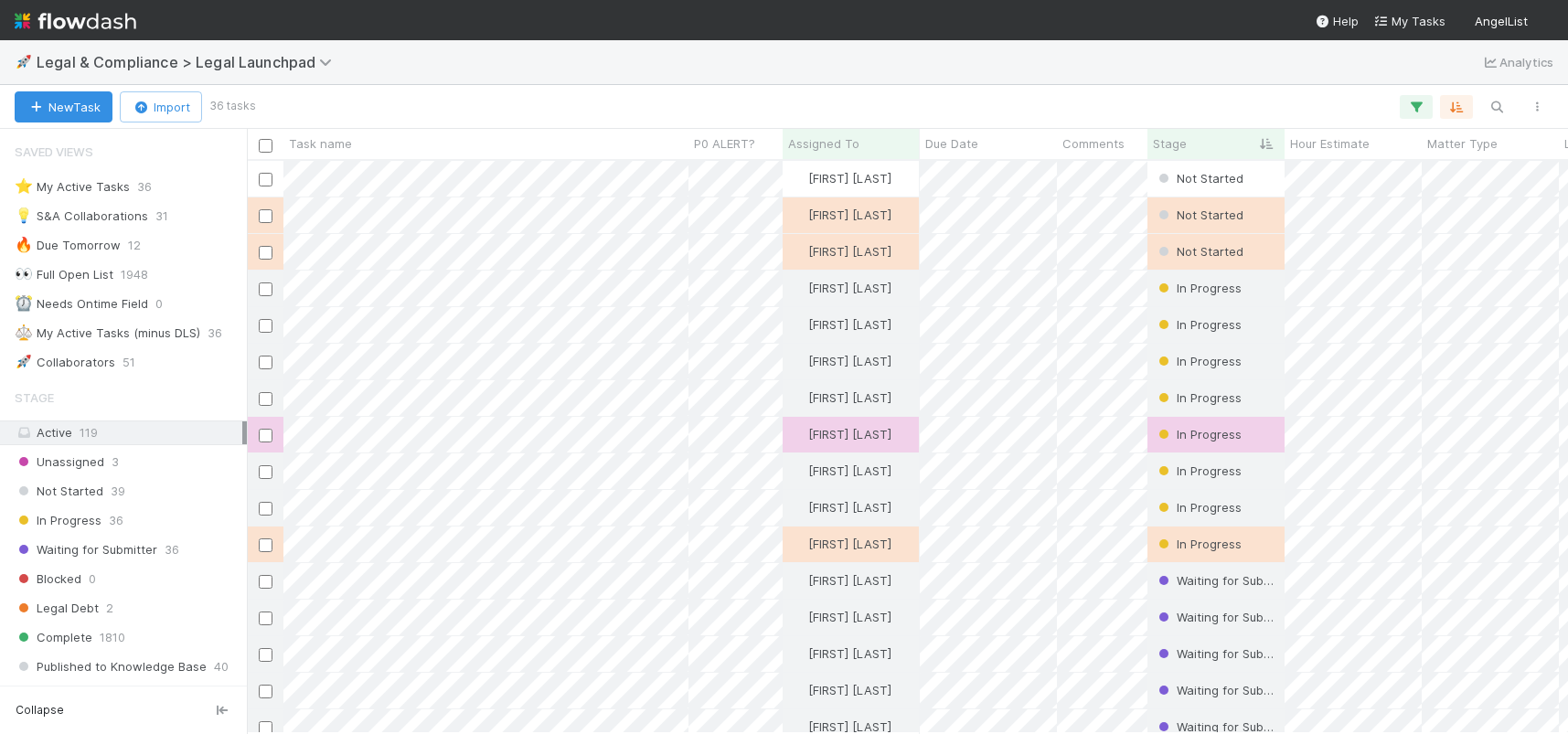 scroll, scrollTop: 0, scrollLeft: 1, axis: horizontal 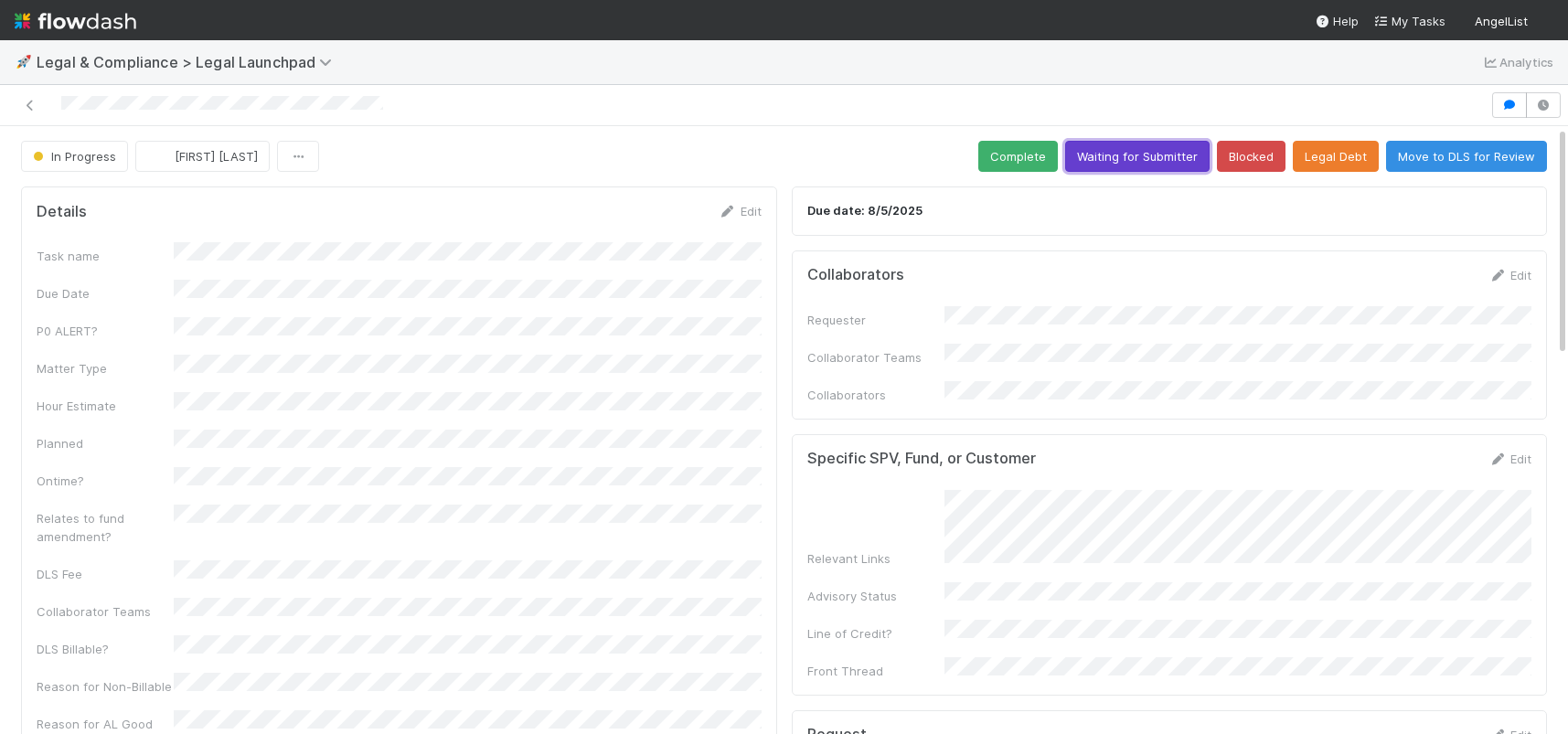 click on "Waiting for Submitter" at bounding box center (1137, 156) 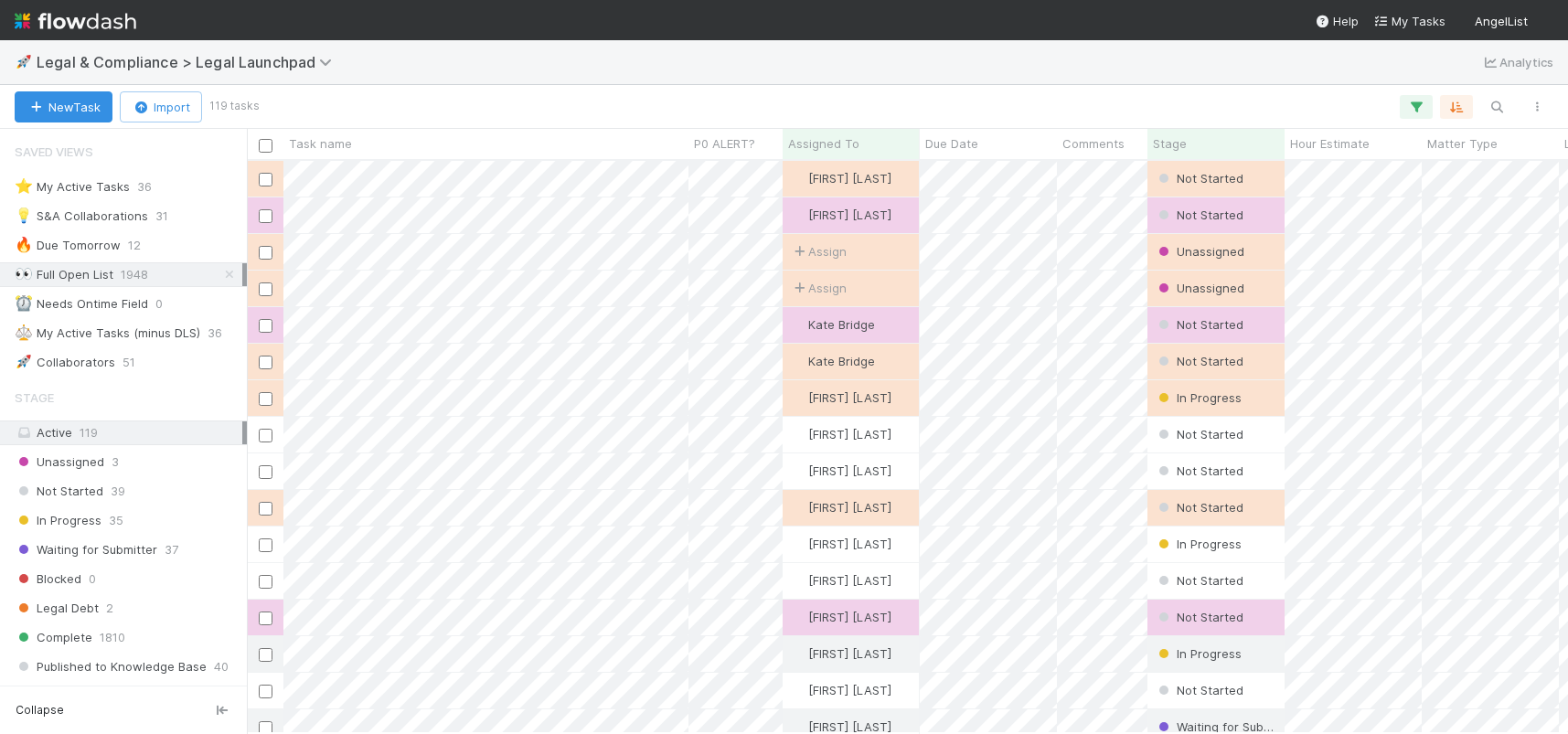 scroll, scrollTop: 0, scrollLeft: 0, axis: both 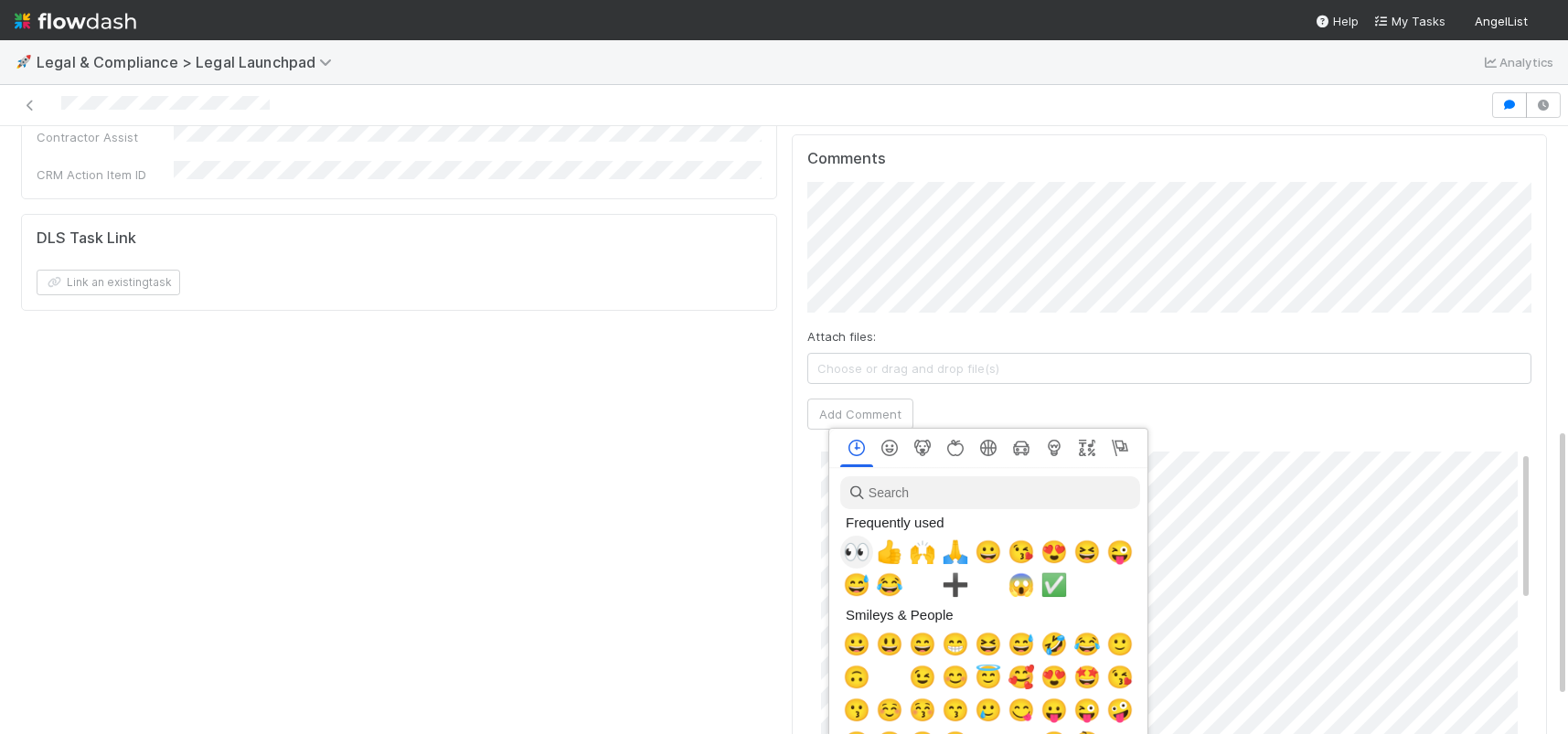 click at bounding box center [857, 552] 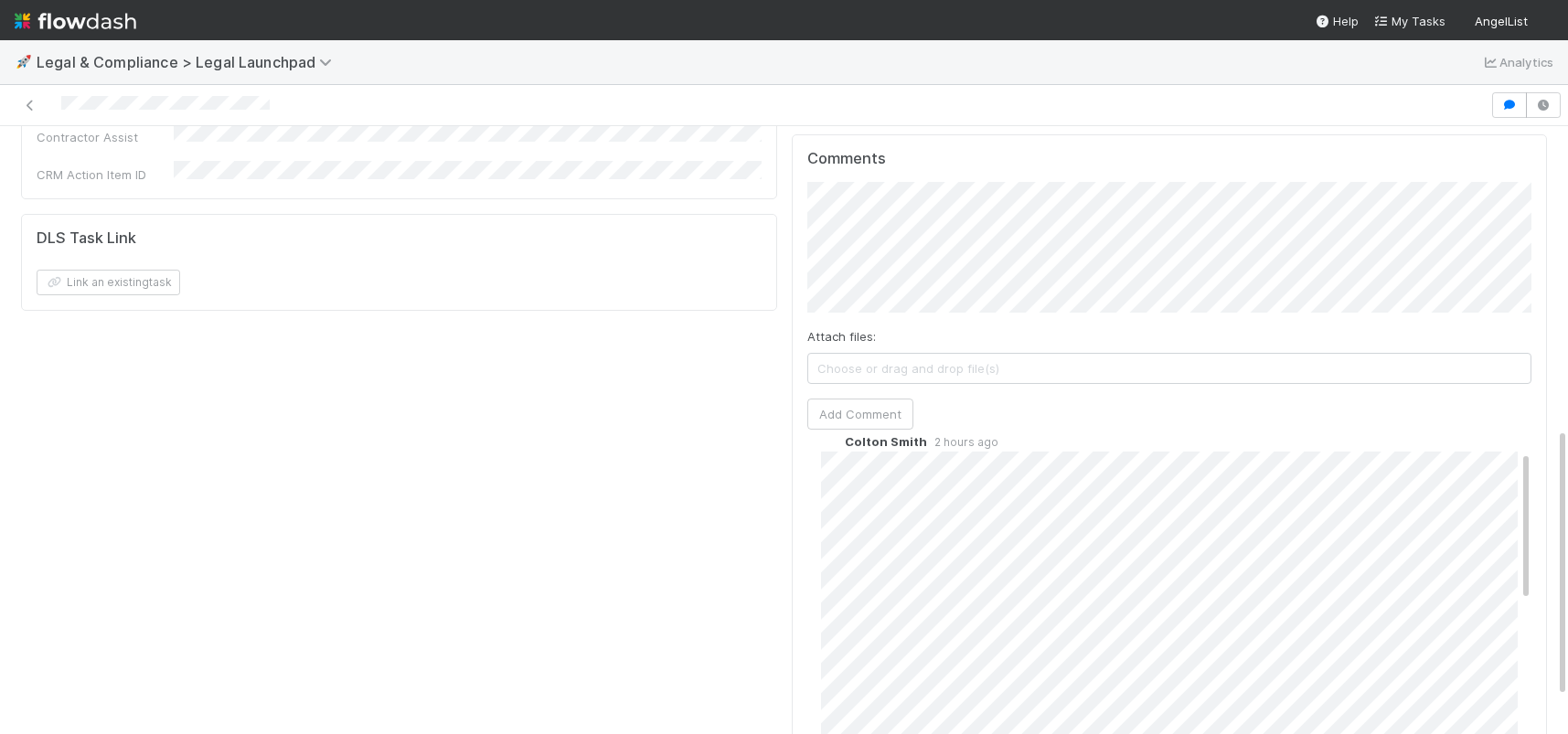 click on "Details Edit Task name  Due Date  P0 ALERT?  Matter Type  Hour Estimate  Planned  Ontime?  Relates to fund amendment?  DLS Fee  Collaborator Teams  DLS Billable?  Reason for Non-Billable  Reason for AL Good Will  Work Completed?  Contractor Assist  CRM Action Item ID  DLS Task Link   Link an existing  task" at bounding box center [399, 169] 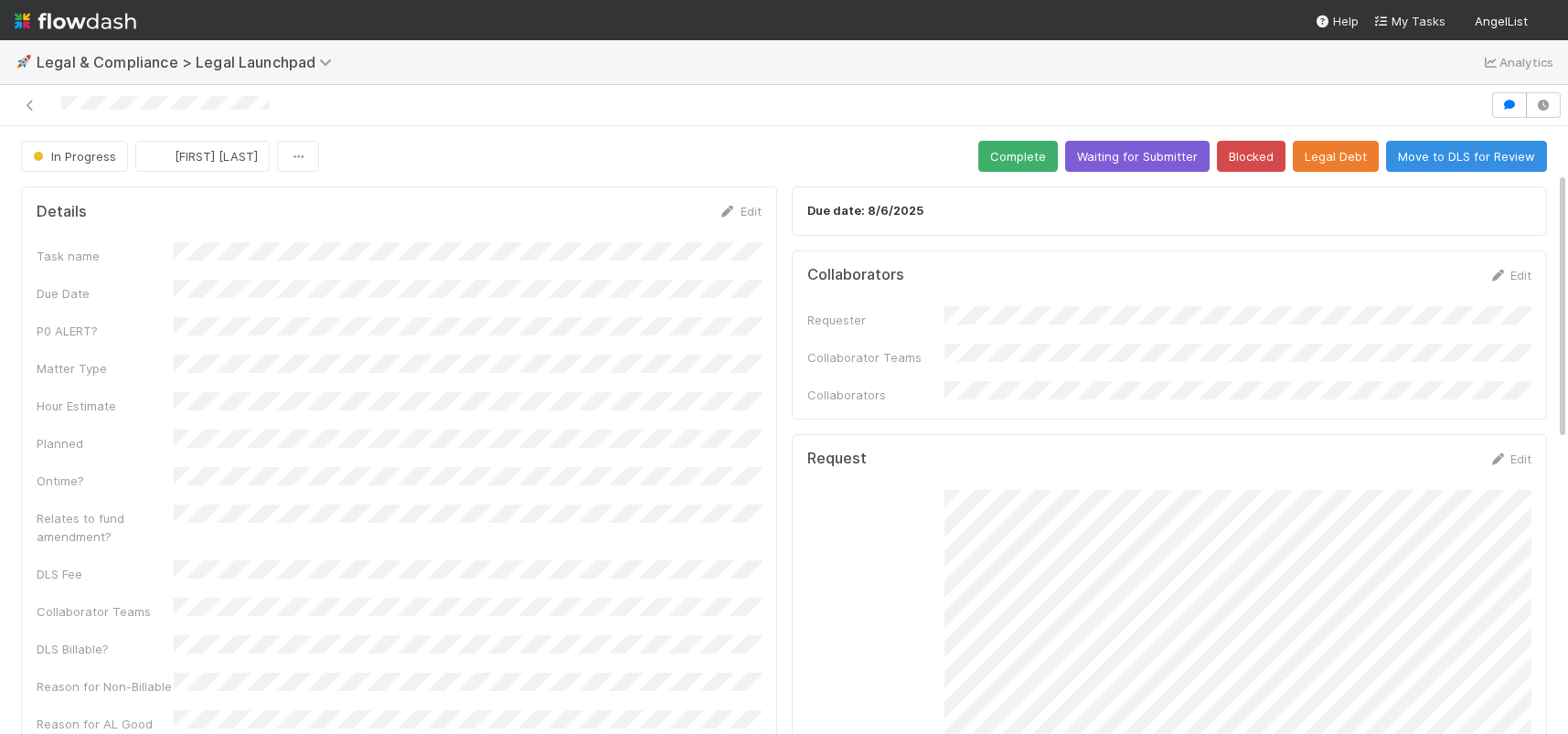 scroll, scrollTop: 268, scrollLeft: 0, axis: vertical 